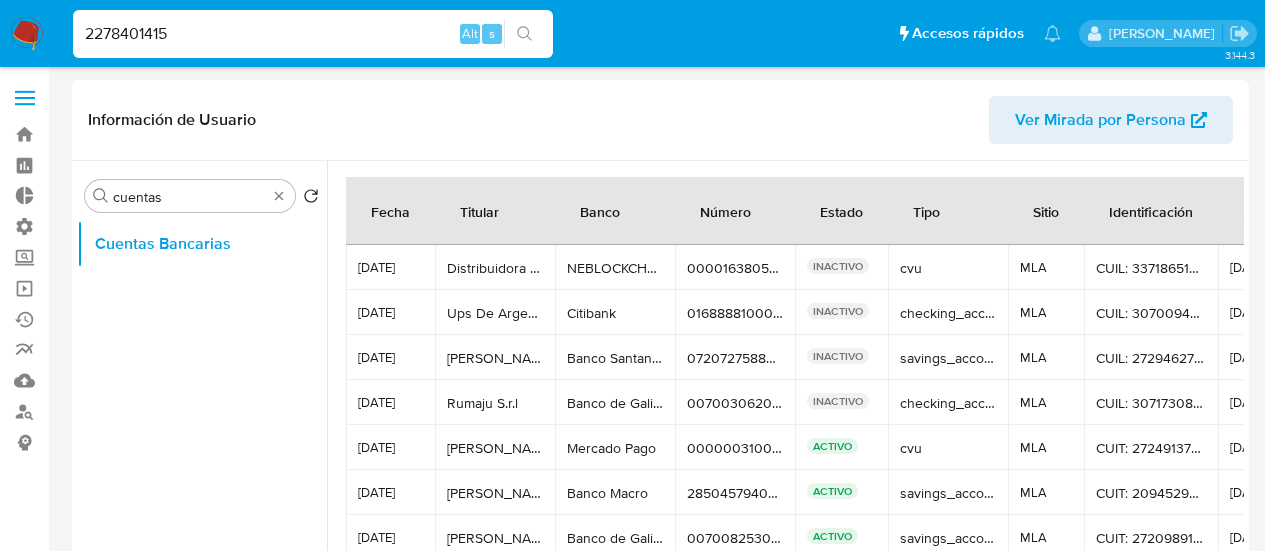select on "10" 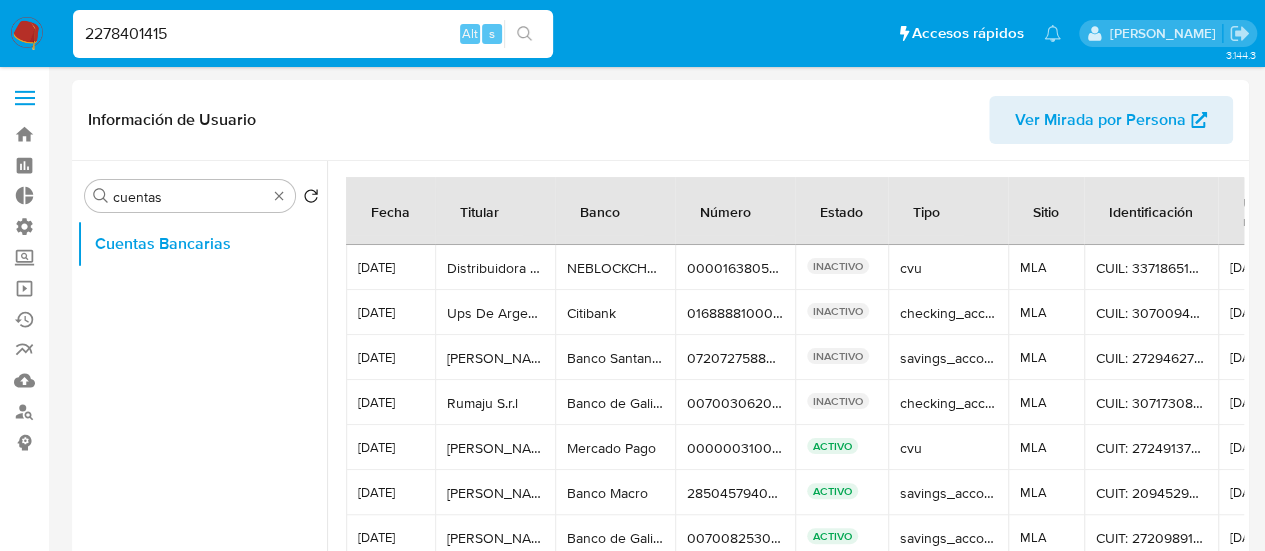 click on "2278401415" at bounding box center (313, 34) 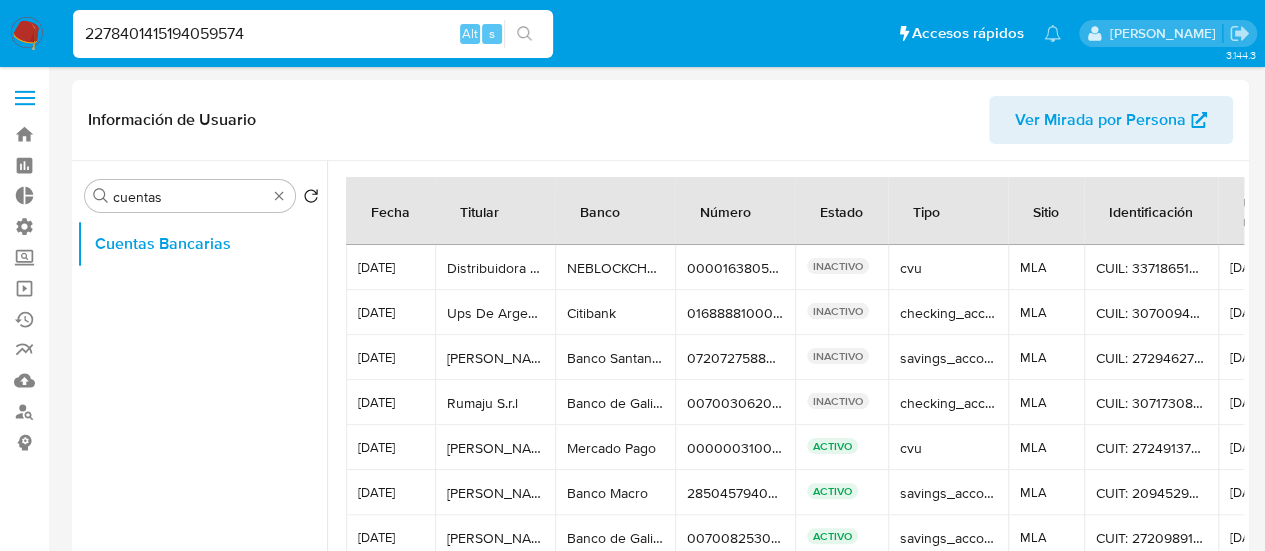 click on "2278401415194059574" at bounding box center [313, 34] 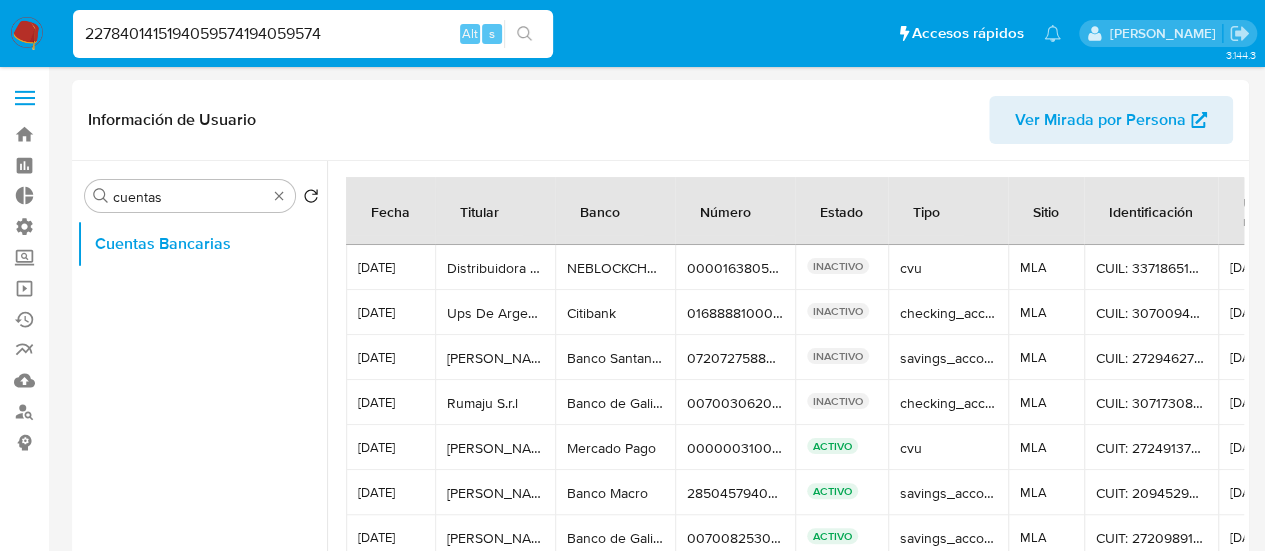 click on "2278401415194059574194059574" at bounding box center (313, 34) 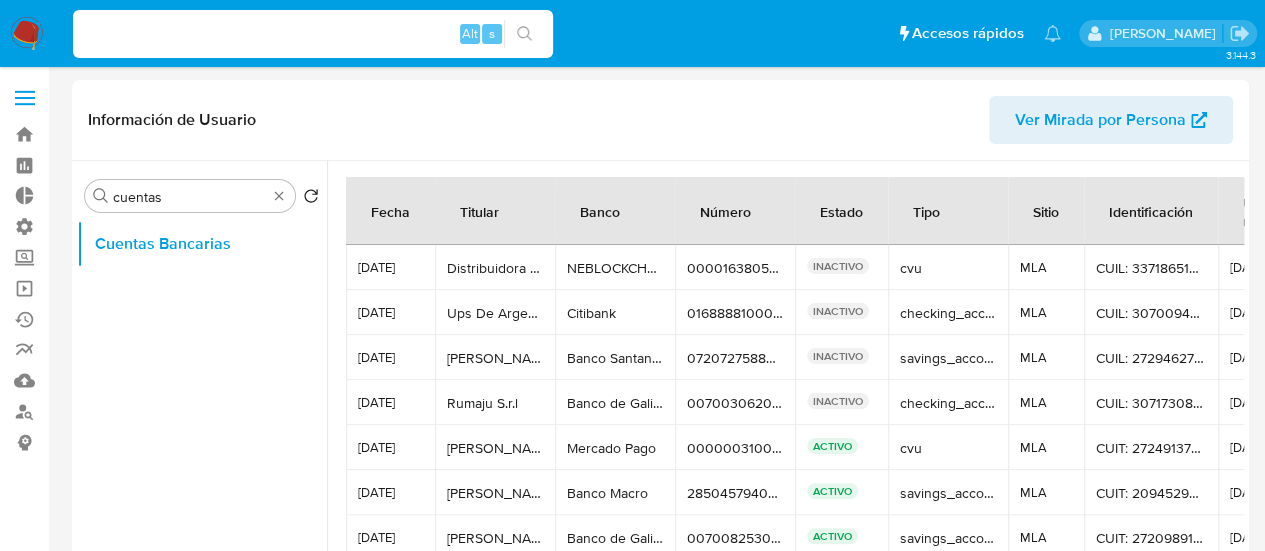 paste on "194059574" 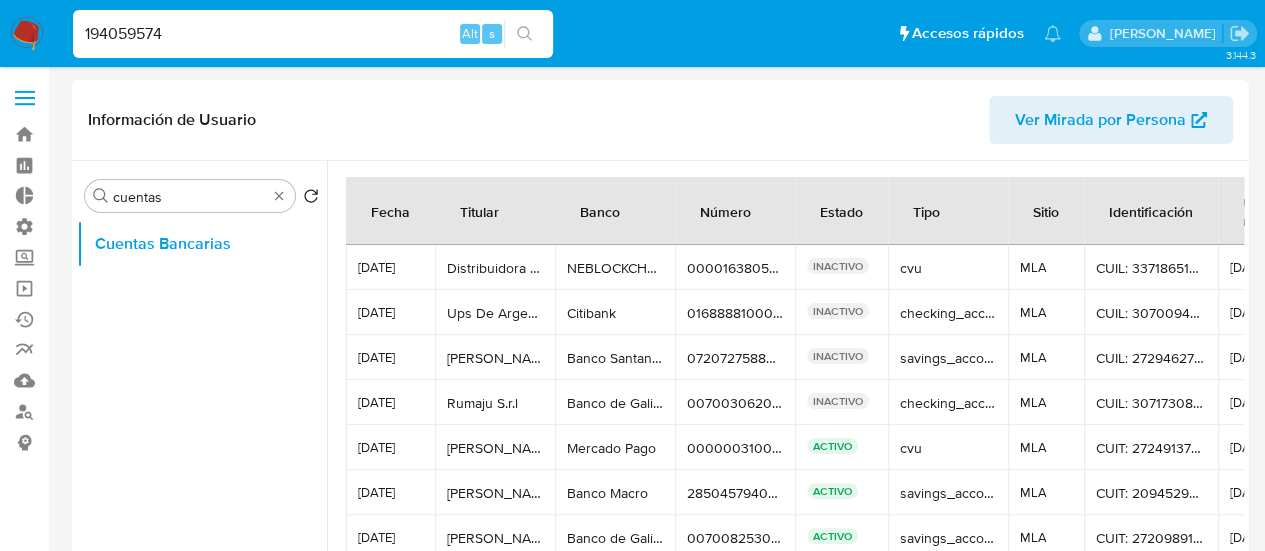 type on "194059574" 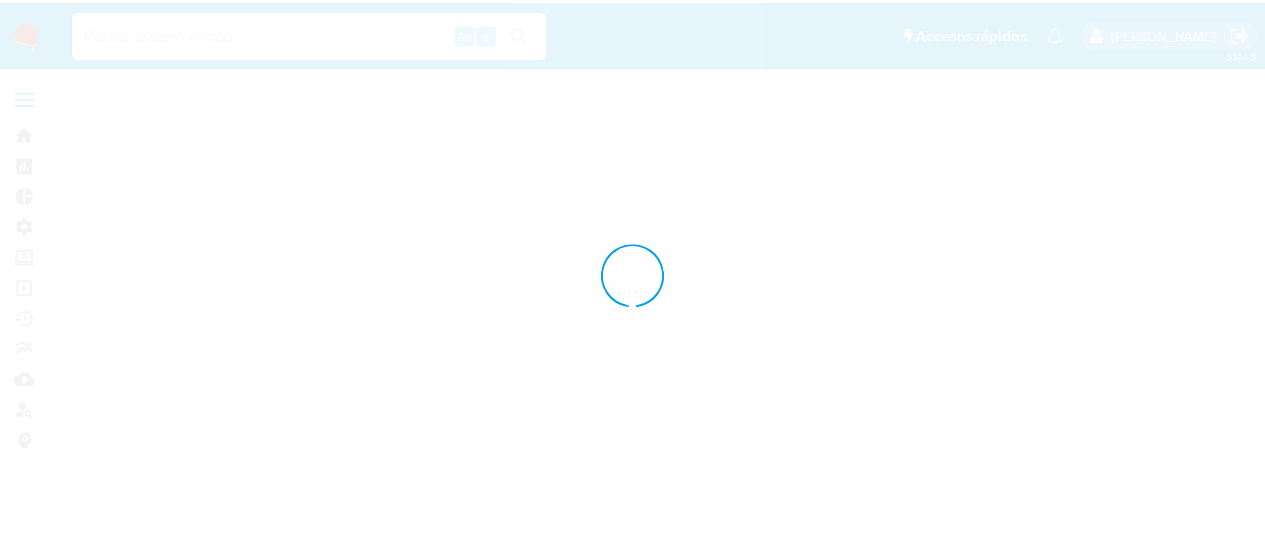 scroll, scrollTop: 0, scrollLeft: 0, axis: both 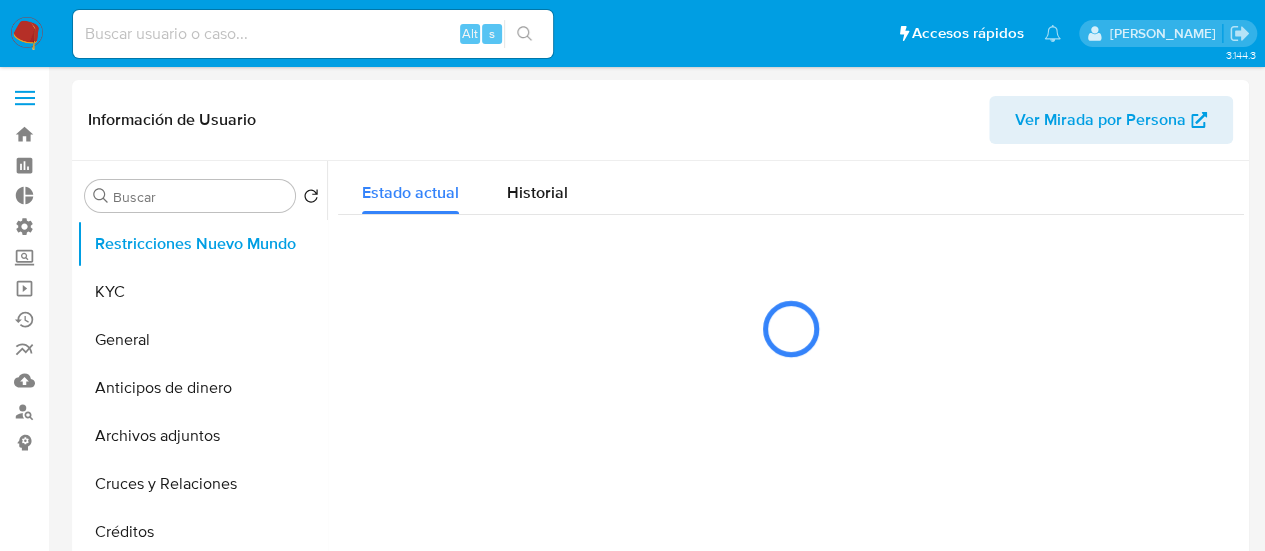 select on "10" 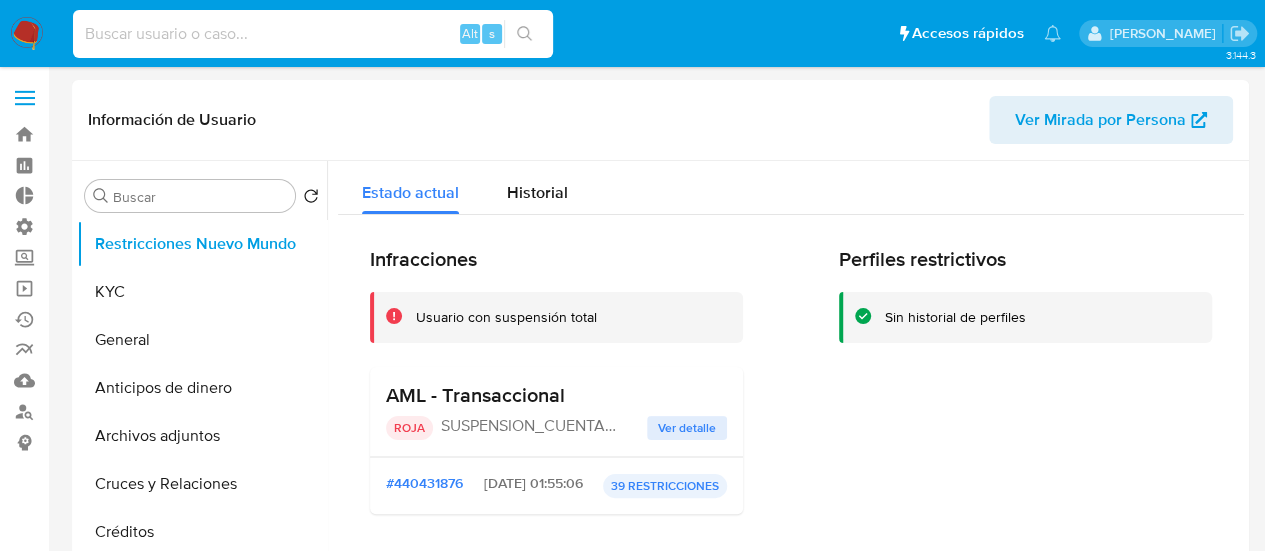click at bounding box center [313, 34] 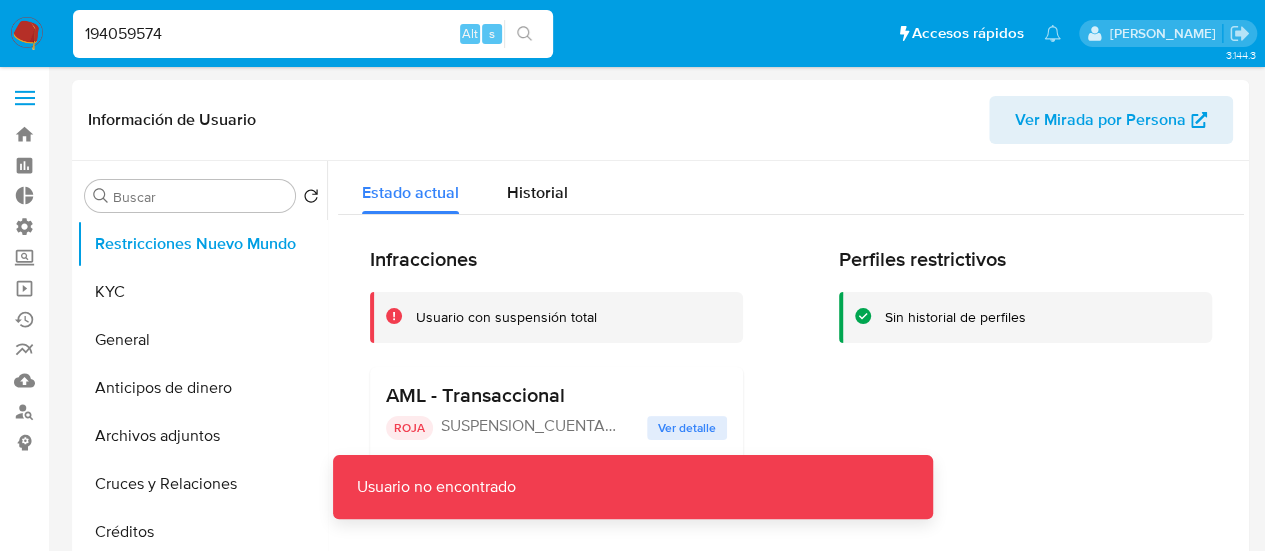 click on "194059574" at bounding box center (313, 34) 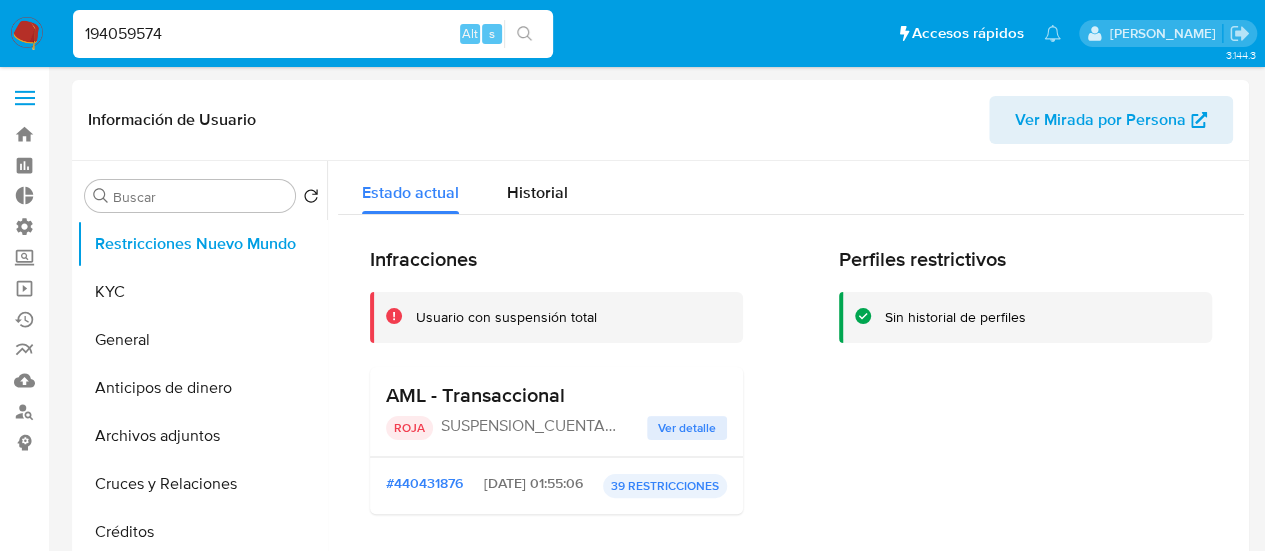 click 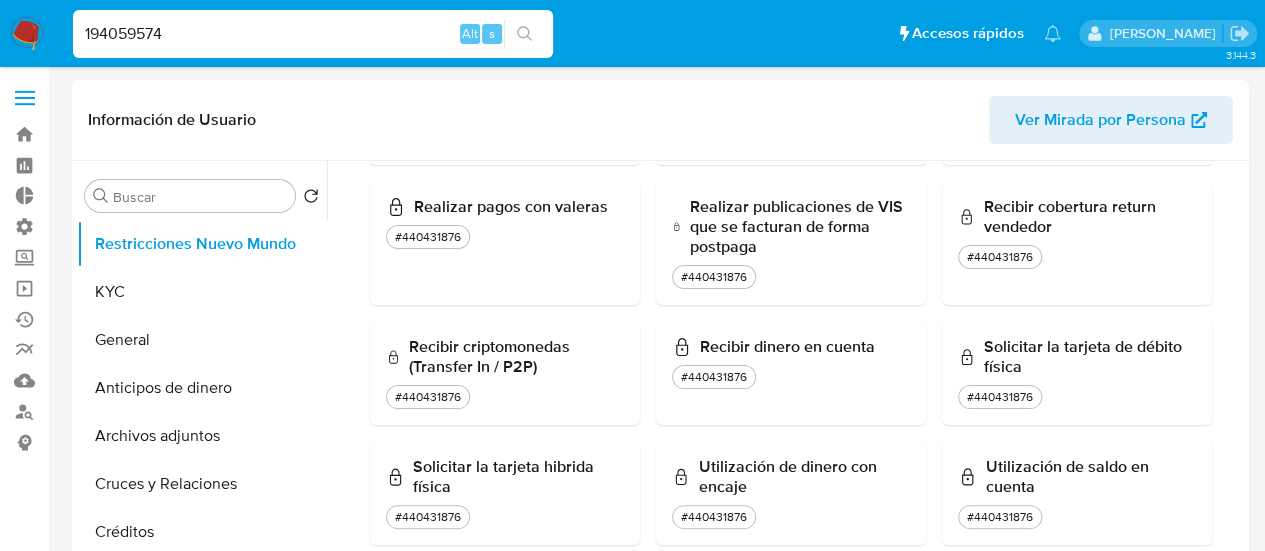 scroll, scrollTop: 1520, scrollLeft: 0, axis: vertical 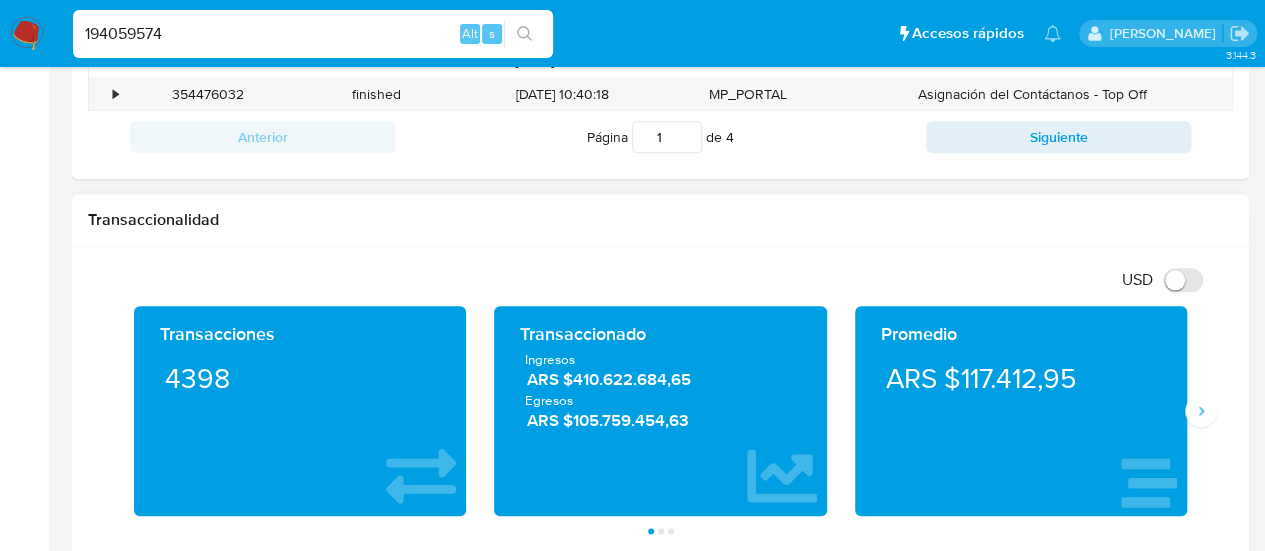 click on "Transacciones 4398 Transaccionado Ingresos ARS $410.622.684,65 Egresos ARS $105.759.454,63 Promedio ARS $117.412,95 Saldo MP Total ARS $13.919,45 Disponible ARS $0,00 No disponible ARS $13.919,45 Saldo cripto No se encontró saldo cripto en el balance del usuario Saldo inversiones No se encontró saldo inversiones en el balance del usuario Saldo reserva No se encontró saldo reserva en el balance del usuario Página 1 Página 2 Página 3" at bounding box center (660, 420) 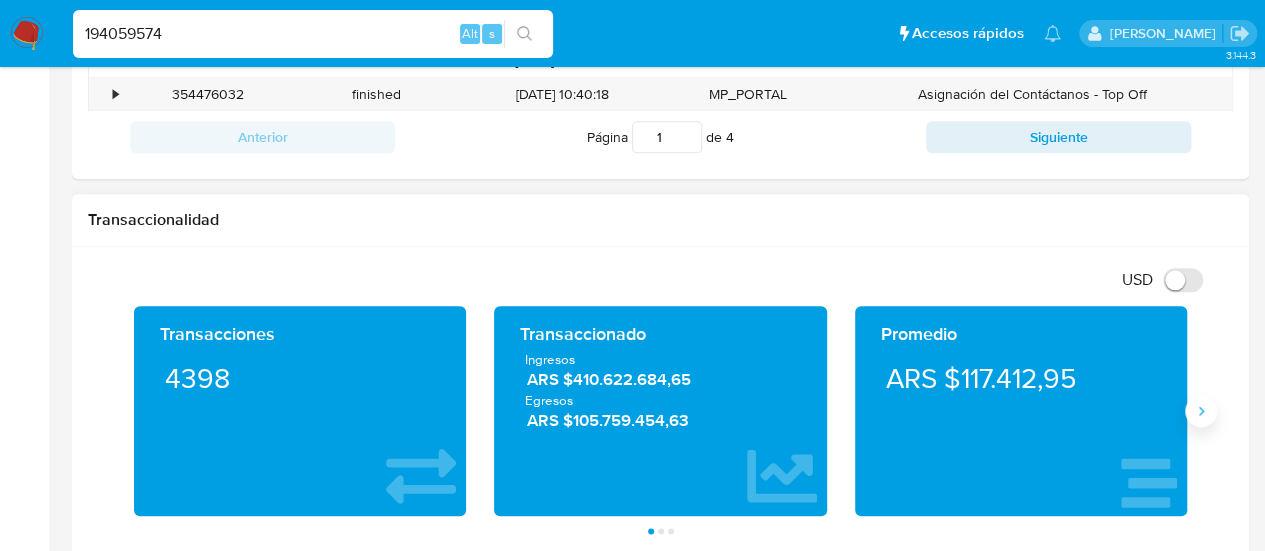 click 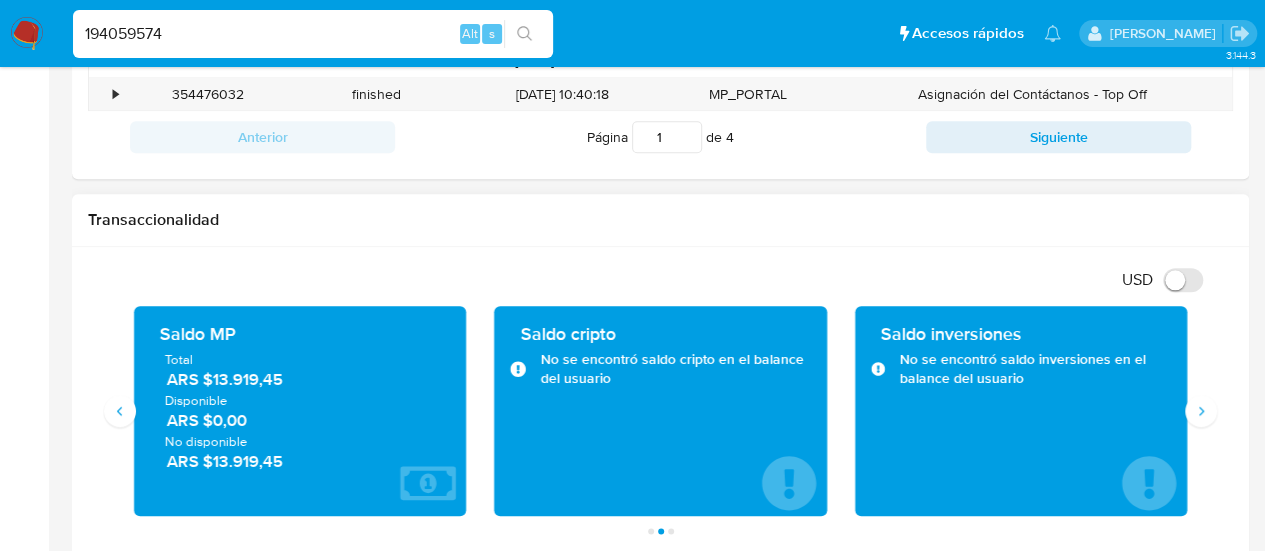 drag, startPoint x: 328, startPoint y: 379, endPoint x: 235, endPoint y: 378, distance: 93.00538 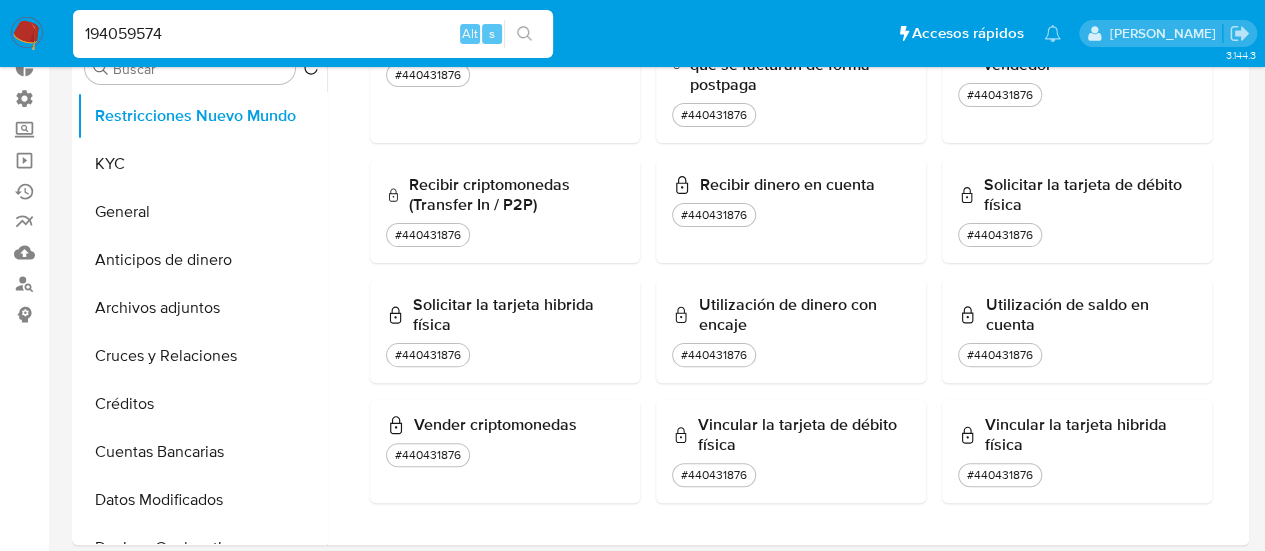 scroll, scrollTop: 0, scrollLeft: 0, axis: both 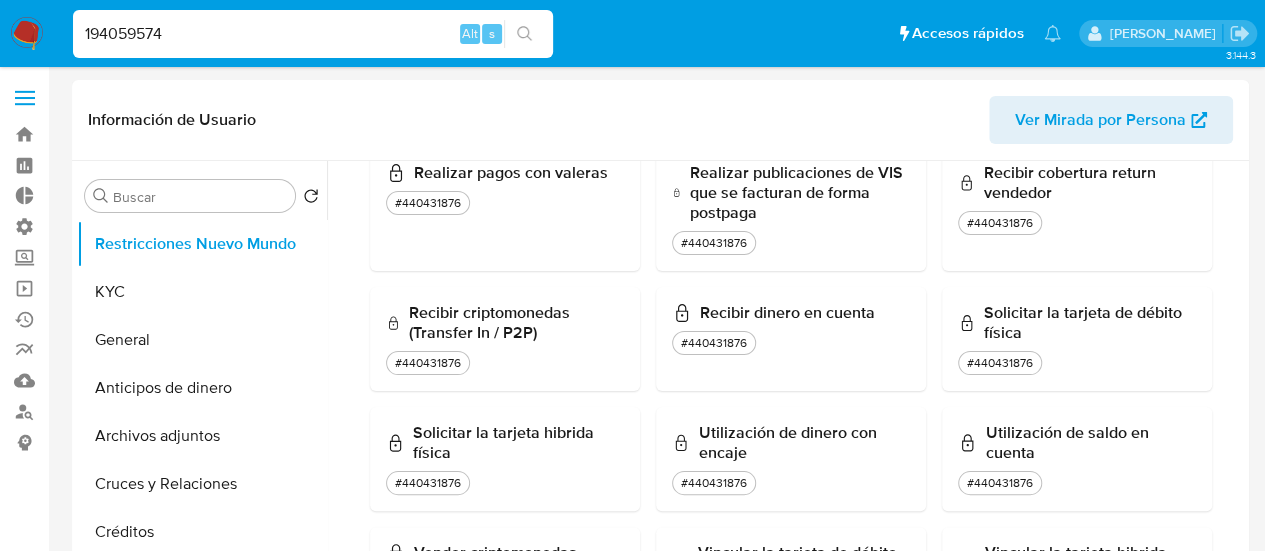 click on "194059574" at bounding box center [313, 34] 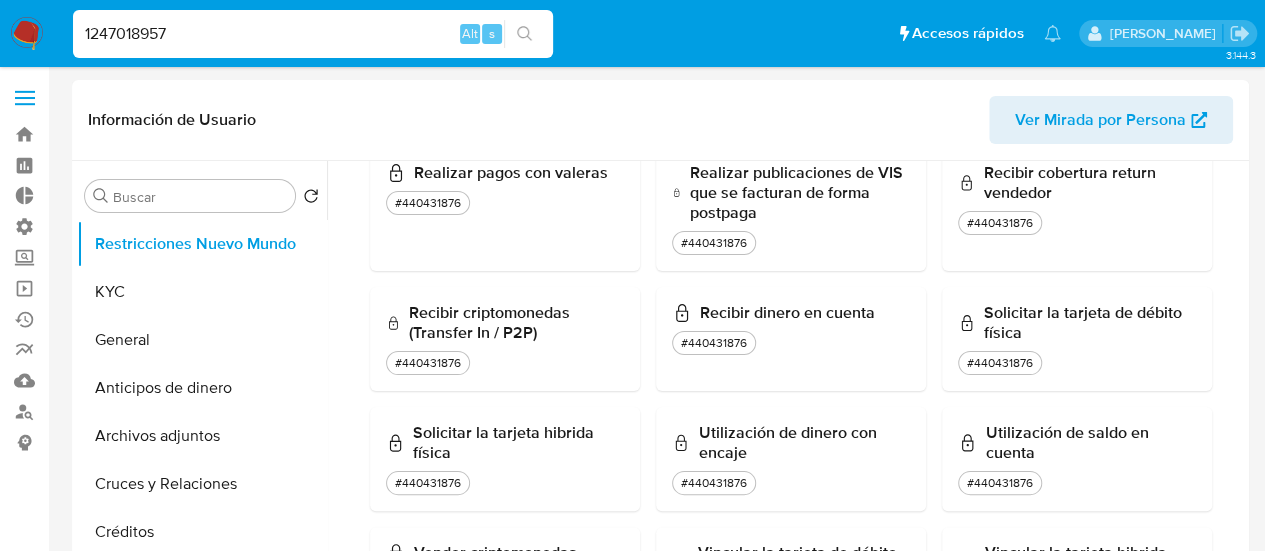 type on "1247018957" 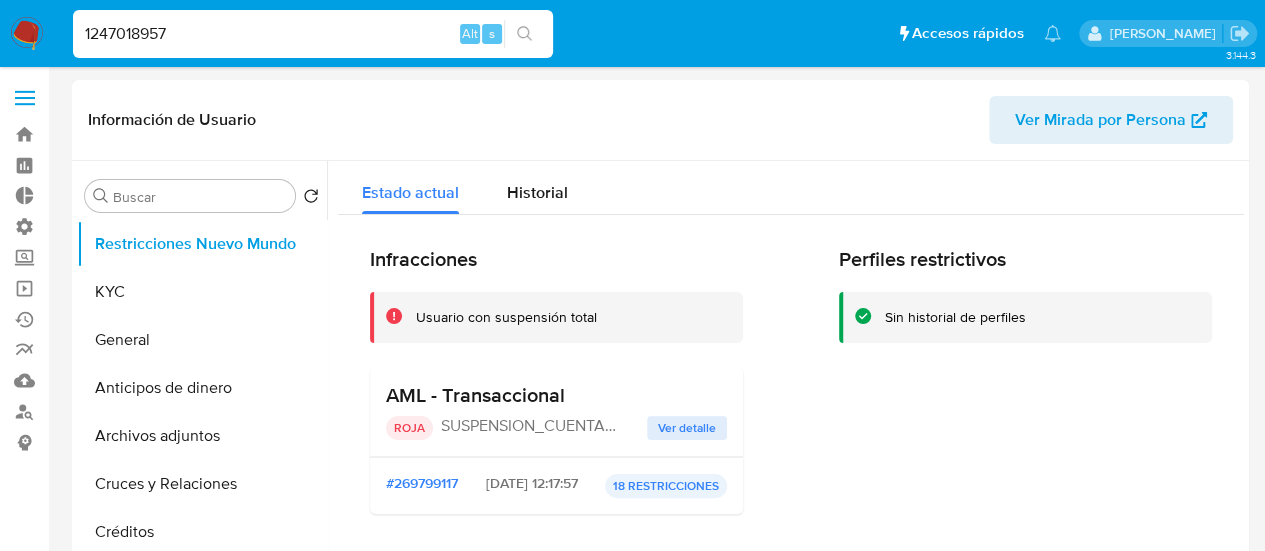 select on "10" 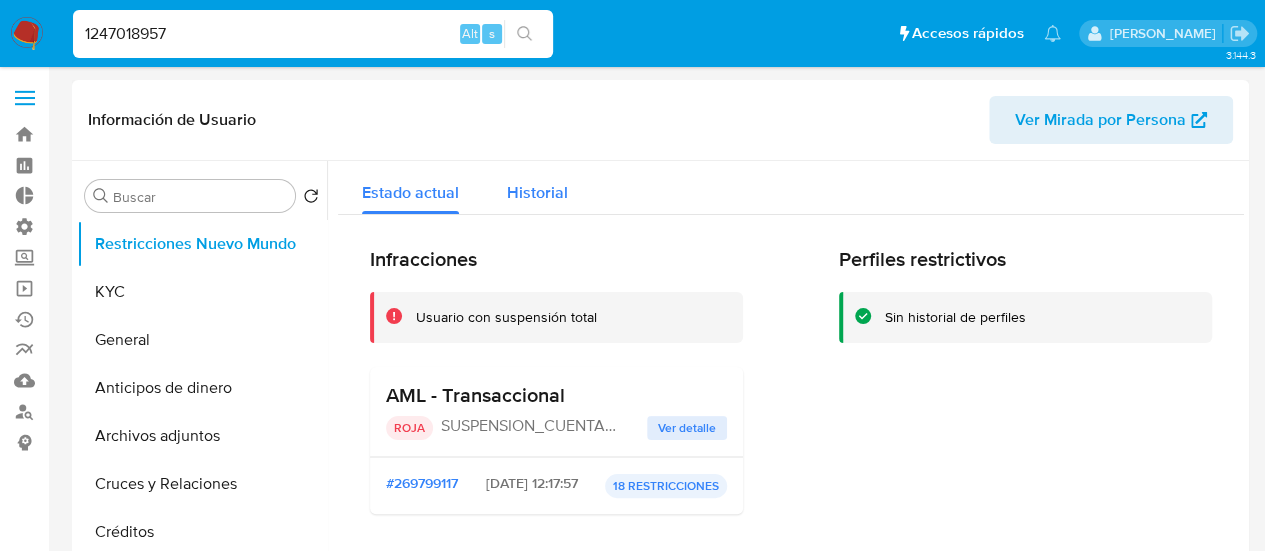 click on "Historial" at bounding box center (537, 192) 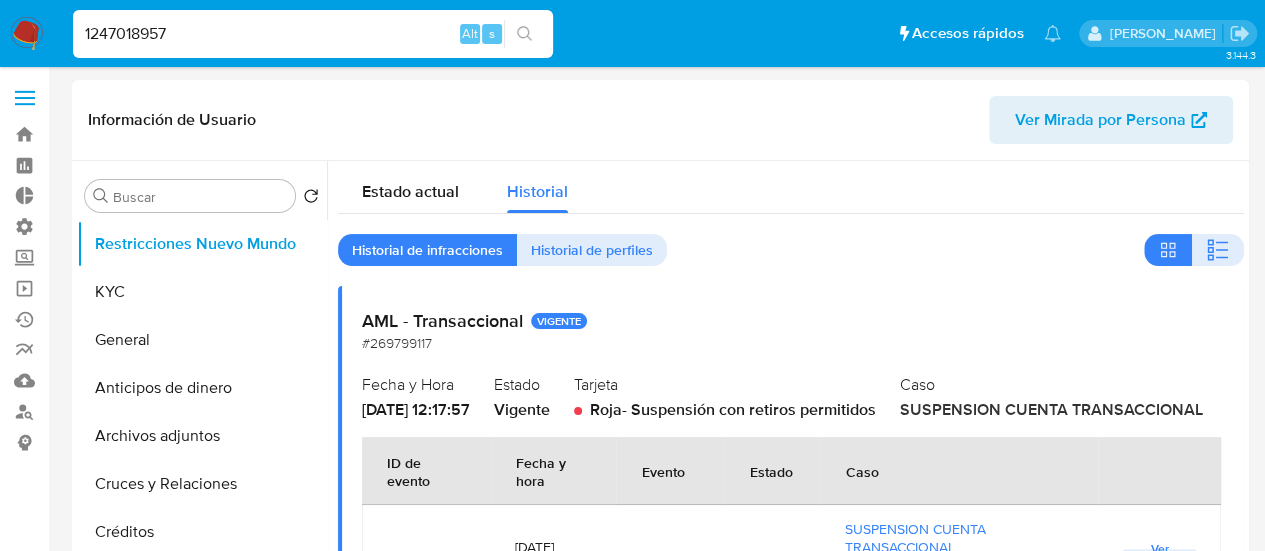 scroll, scrollTop: 4, scrollLeft: 0, axis: vertical 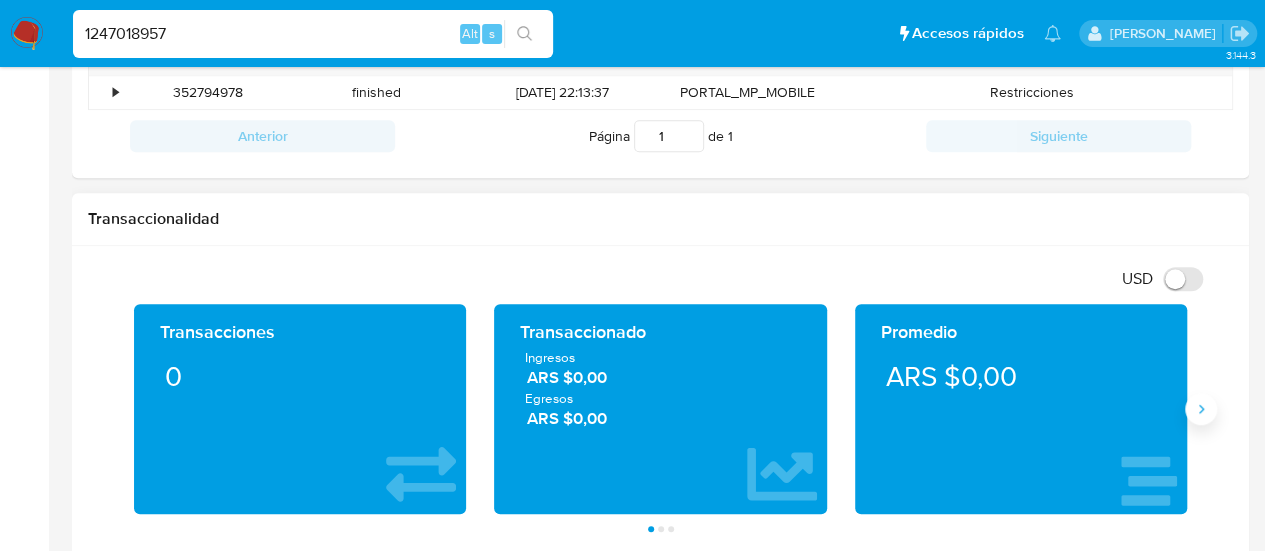 click 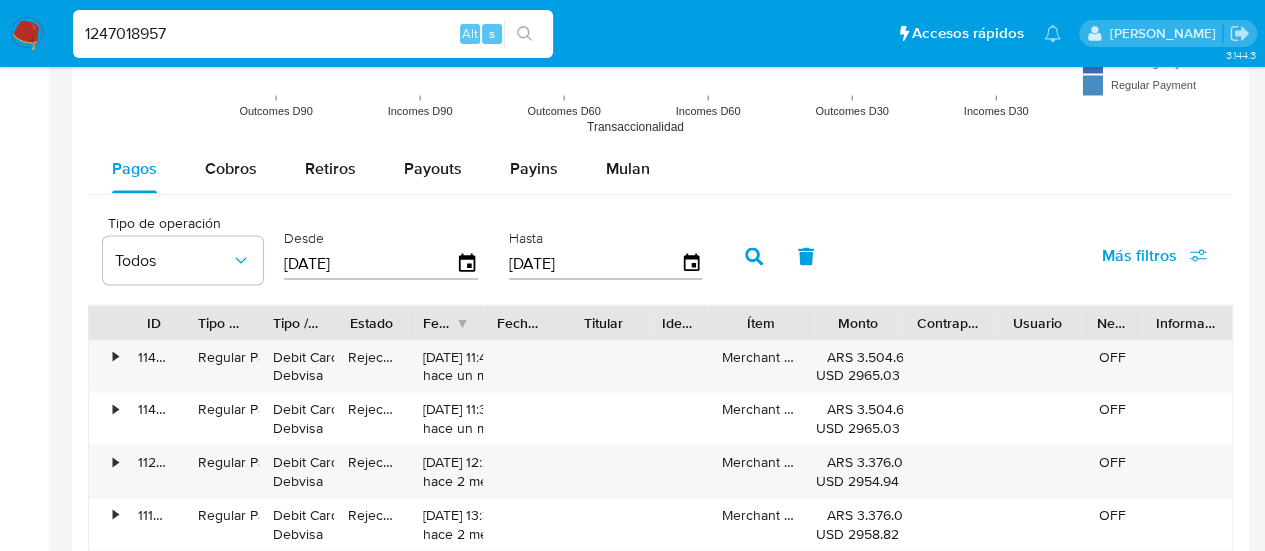 scroll, scrollTop: 1800, scrollLeft: 0, axis: vertical 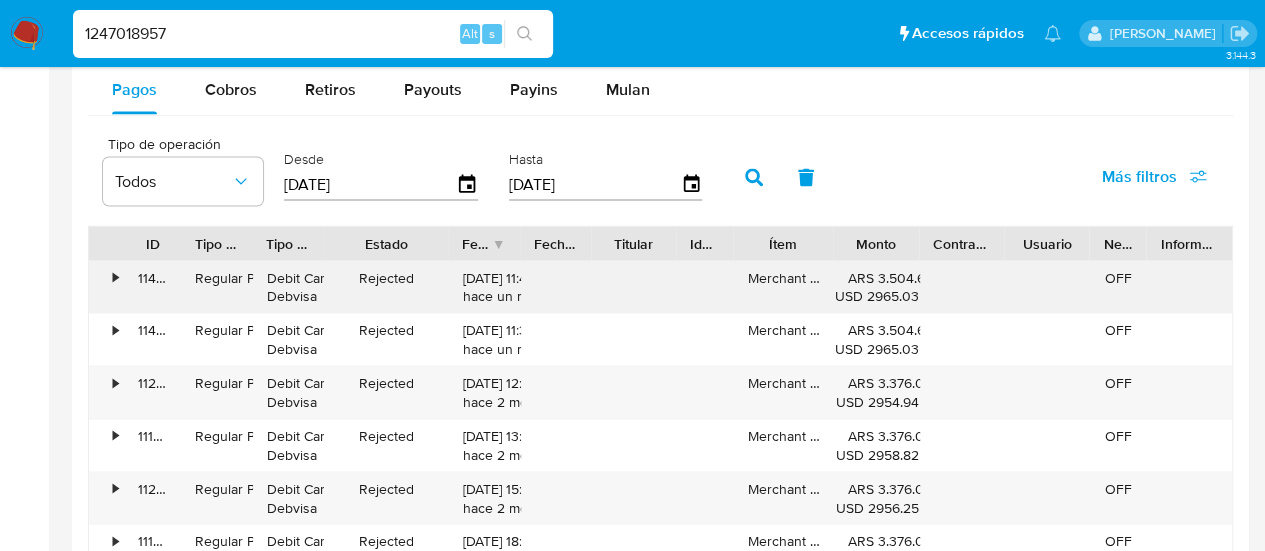 drag, startPoint x: 412, startPoint y: 244, endPoint x: 462, endPoint y: 258, distance: 51.92302 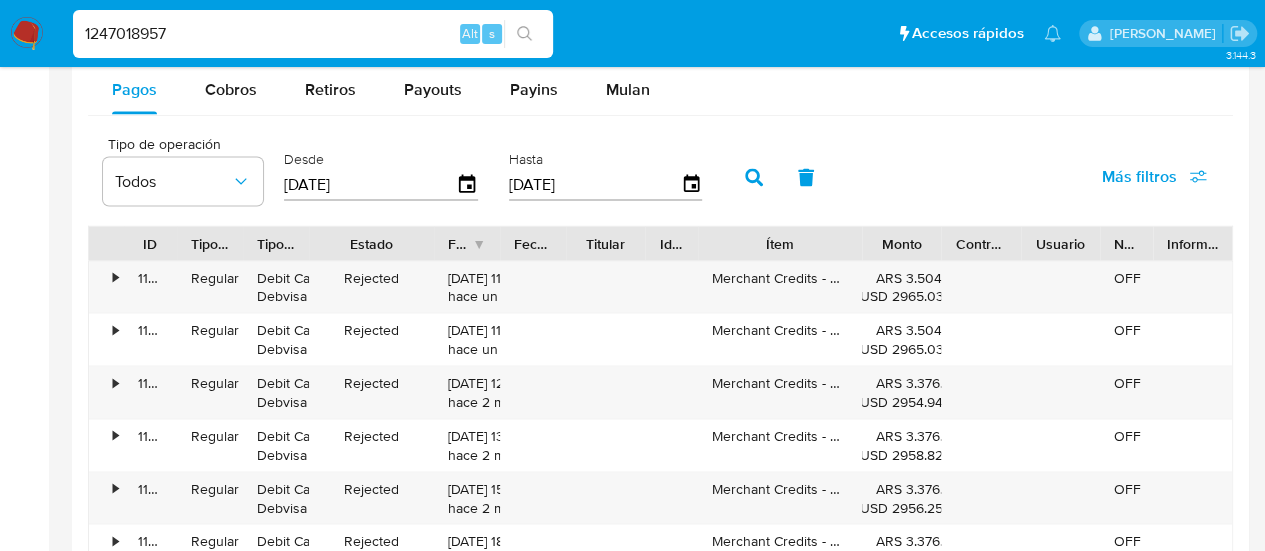 drag, startPoint x: 838, startPoint y: 231, endPoint x: 902, endPoint y: 241, distance: 64.77654 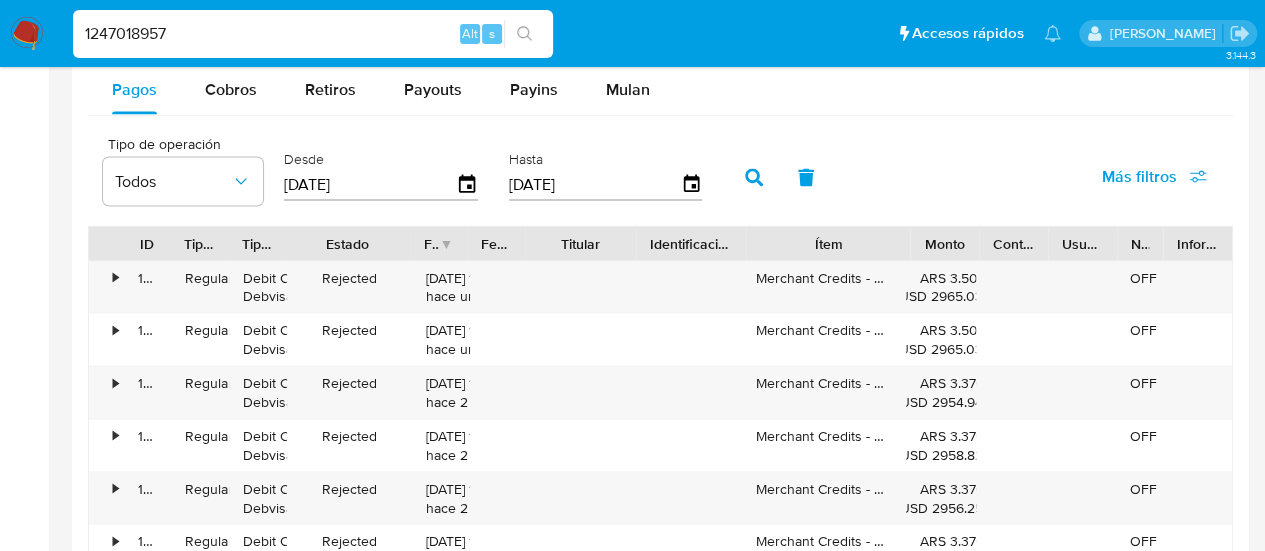 drag, startPoint x: 706, startPoint y: 238, endPoint x: 764, endPoint y: 238, distance: 58 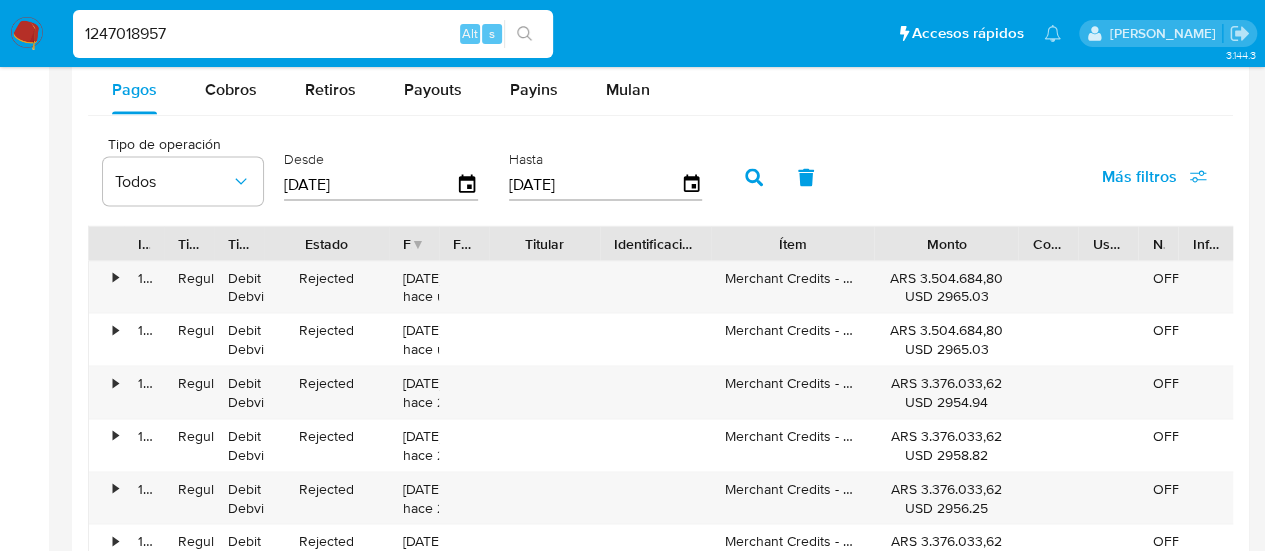 drag, startPoint x: 983, startPoint y: 239, endPoint x: 1058, endPoint y: 240, distance: 75.00667 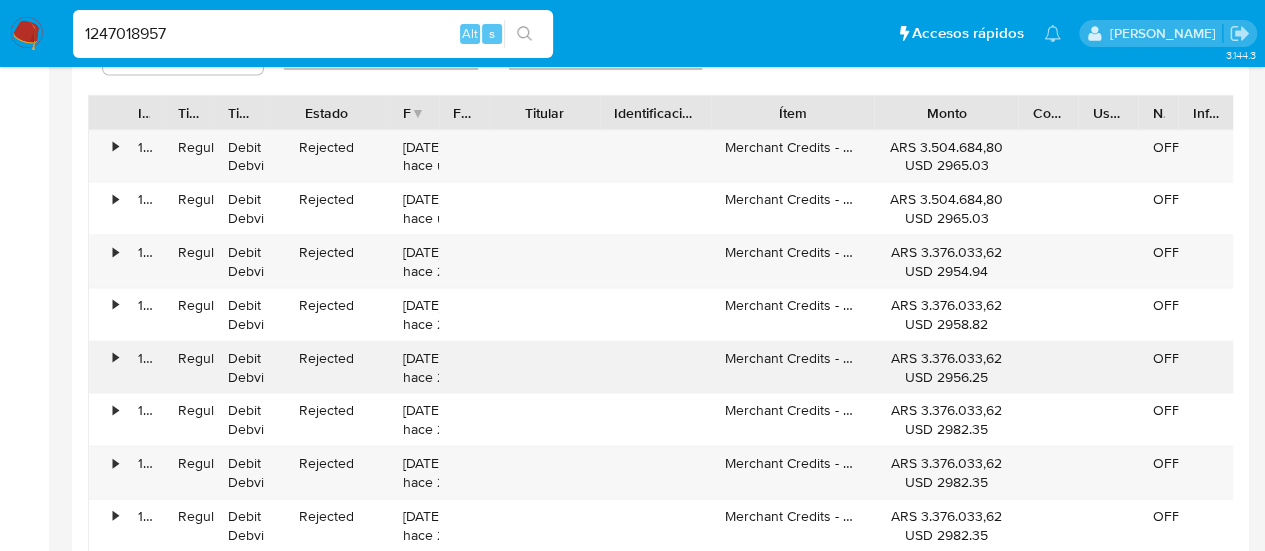 scroll, scrollTop: 1900, scrollLeft: 0, axis: vertical 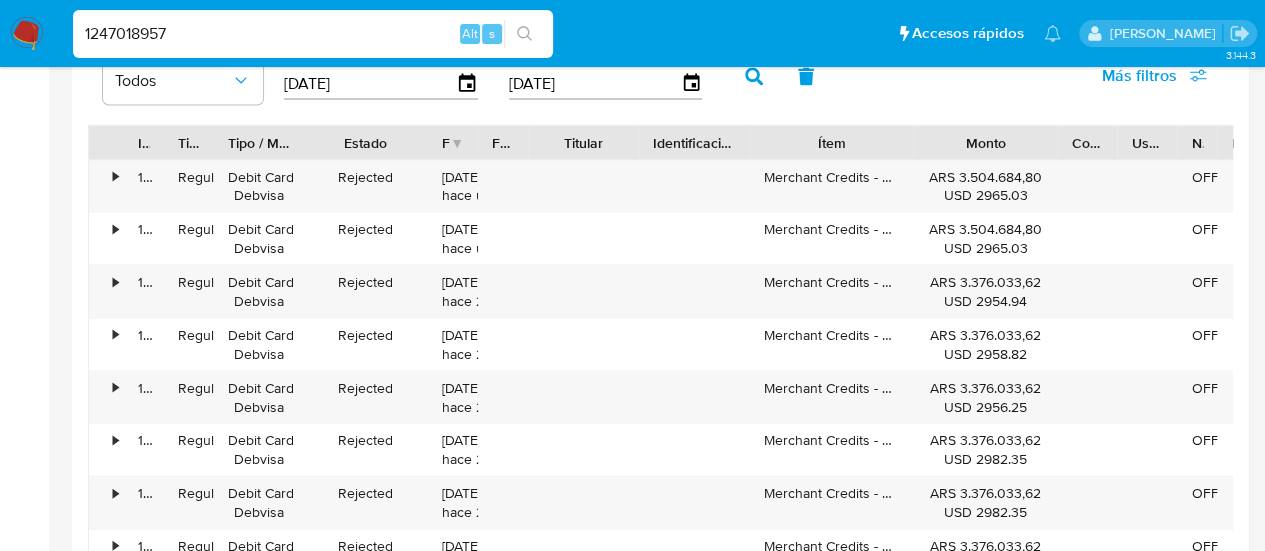 drag, startPoint x: 265, startPoint y: 138, endPoint x: 304, endPoint y: 135, distance: 39.115215 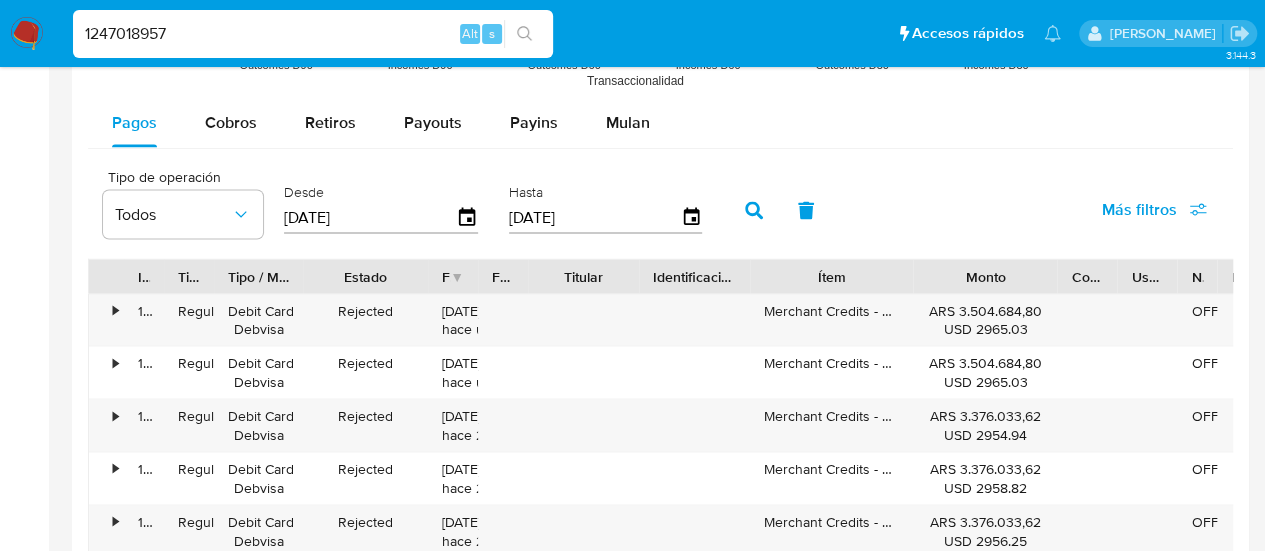 scroll, scrollTop: 1700, scrollLeft: 0, axis: vertical 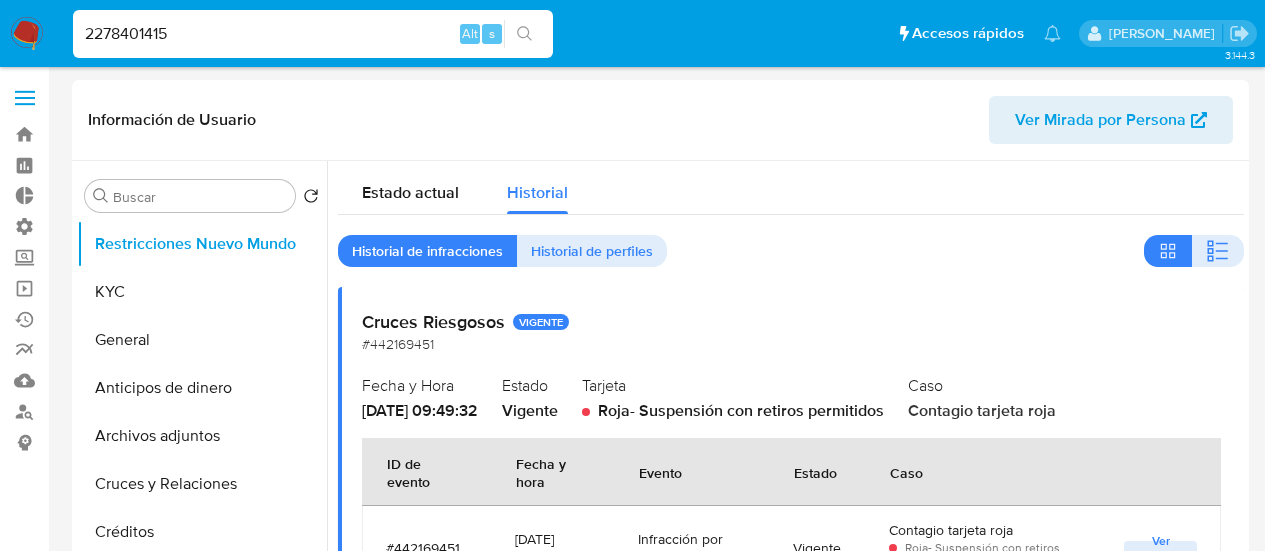 select on "10" 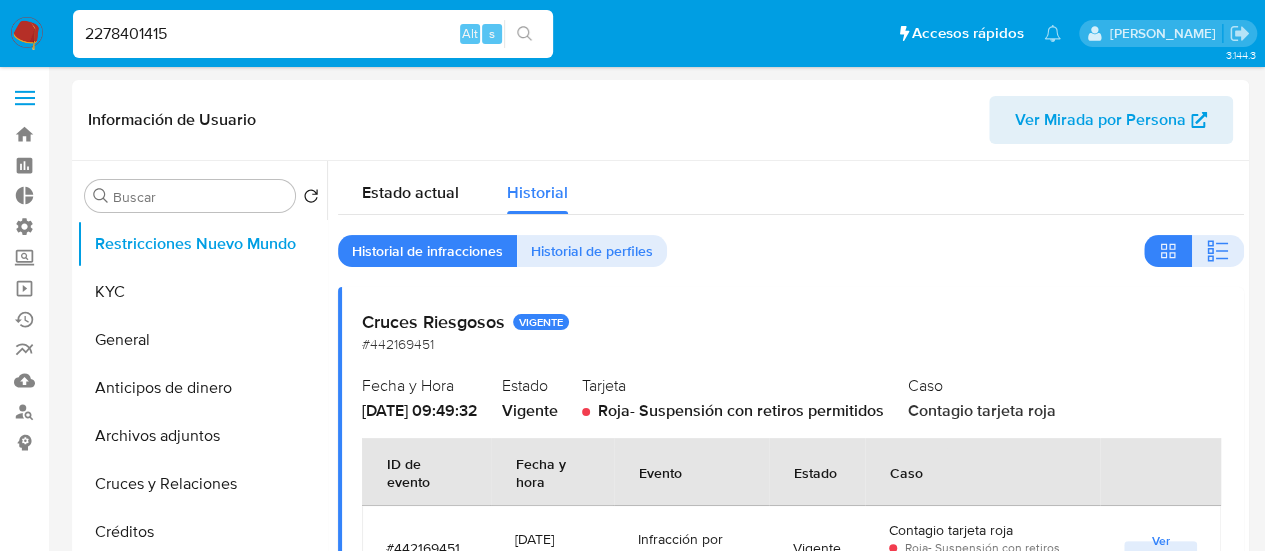 scroll, scrollTop: 2623, scrollLeft: 0, axis: vertical 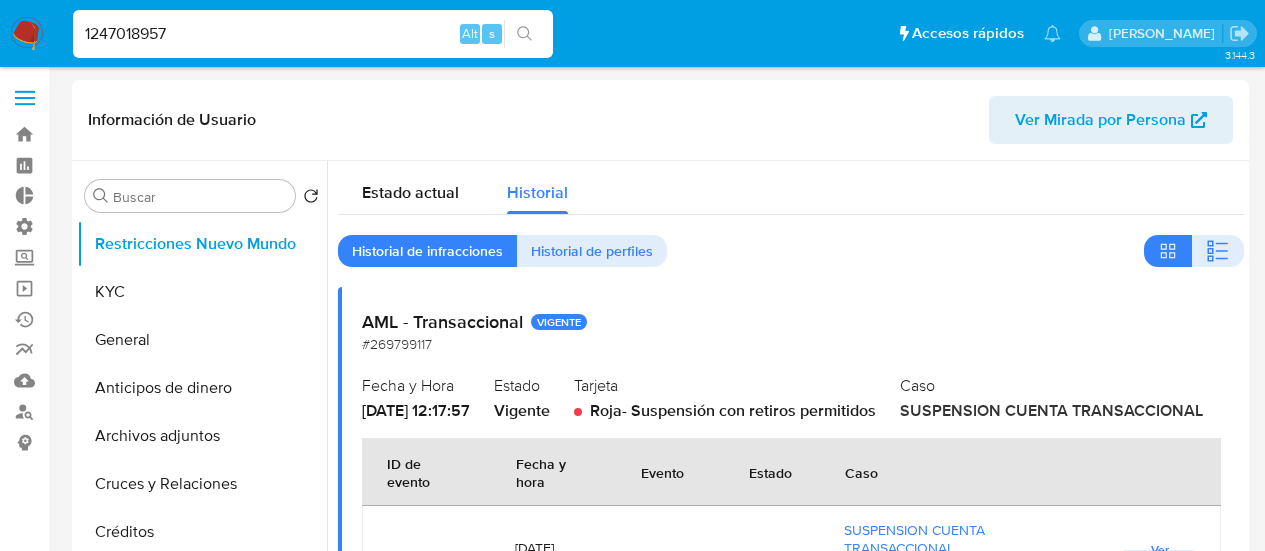 select on "10" 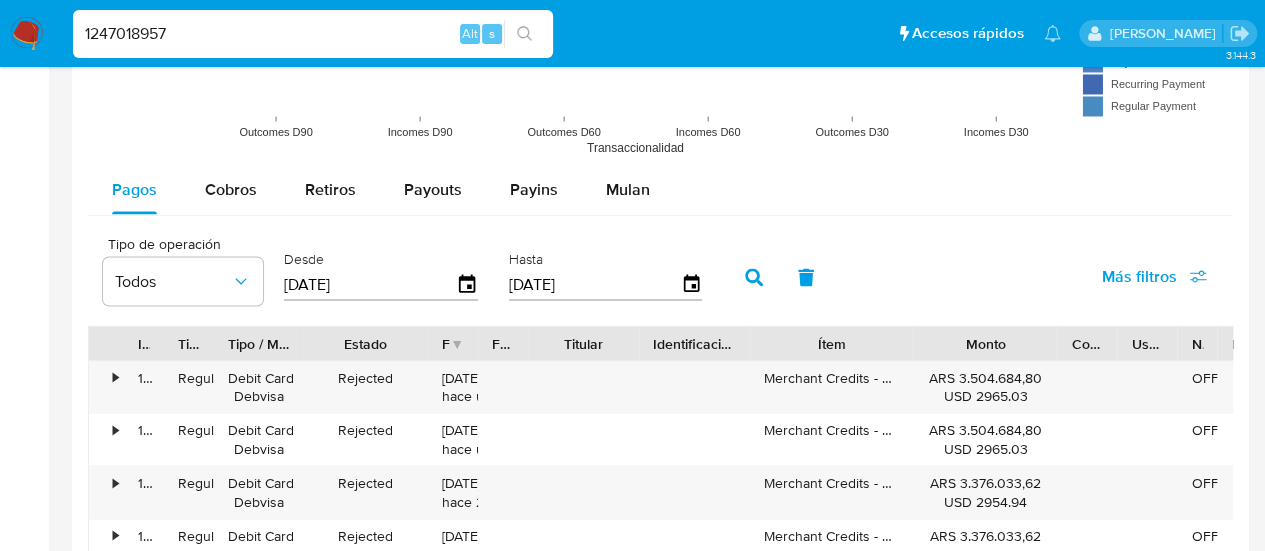 scroll, scrollTop: 4, scrollLeft: 0, axis: vertical 